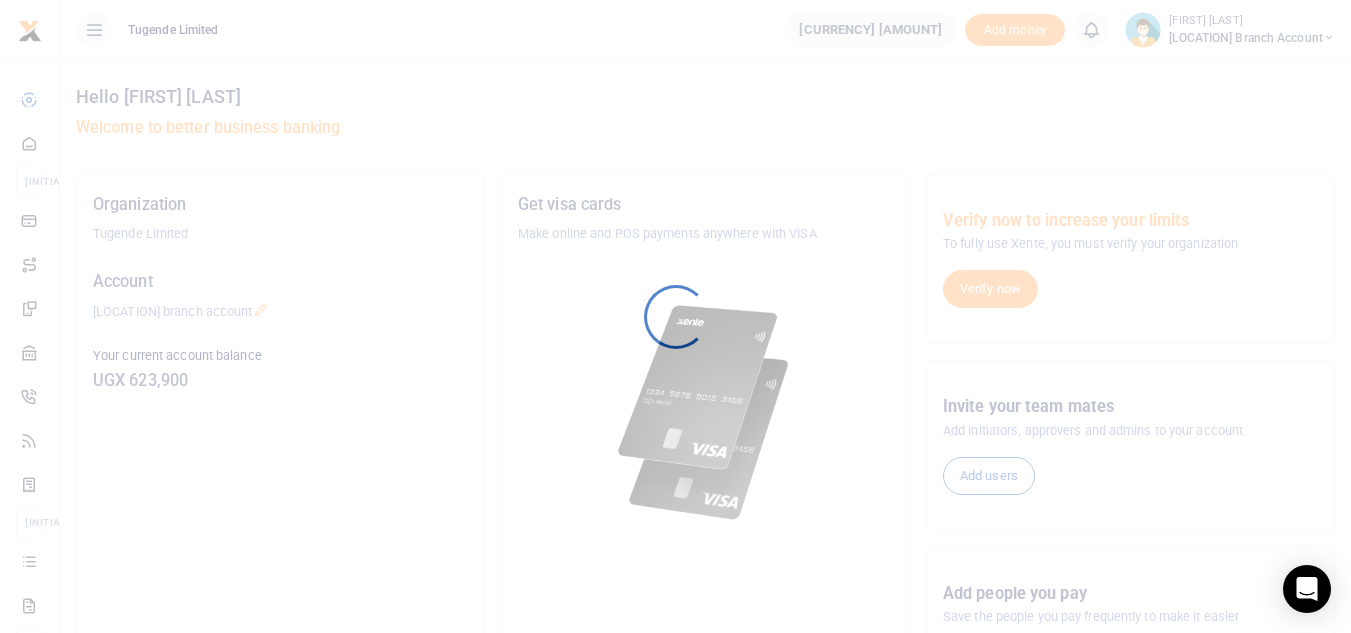 scroll, scrollTop: 0, scrollLeft: 0, axis: both 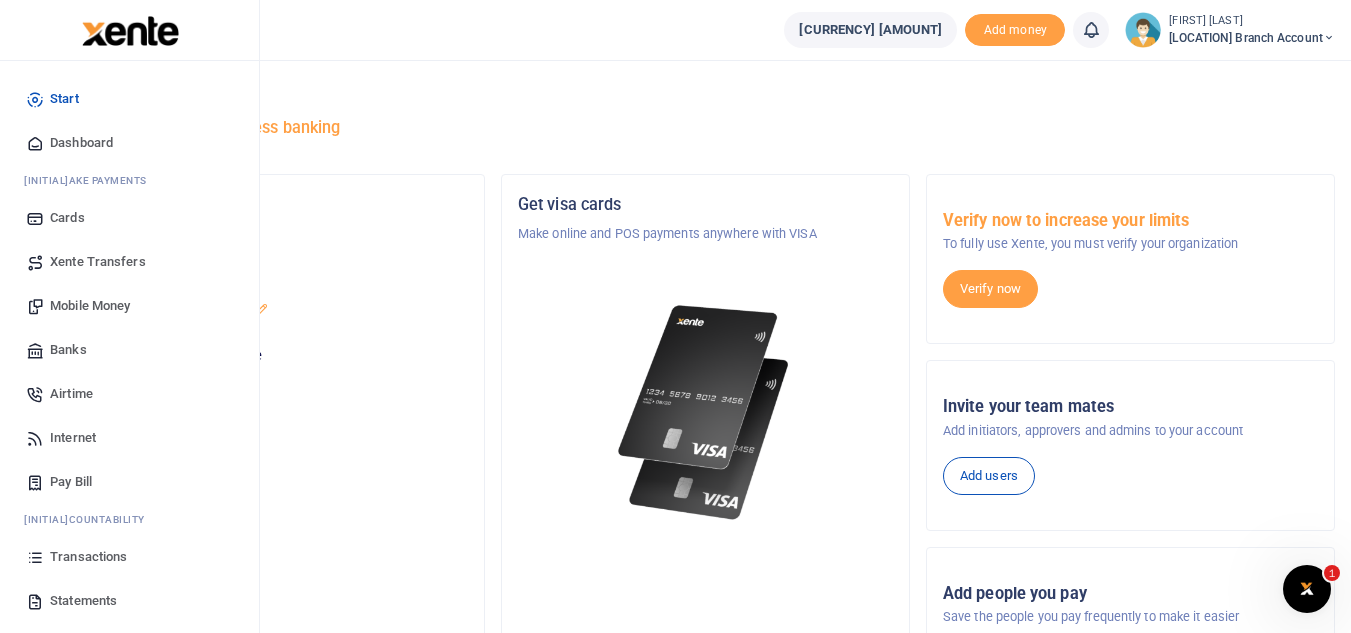 click on "Transactions" at bounding box center [88, 557] 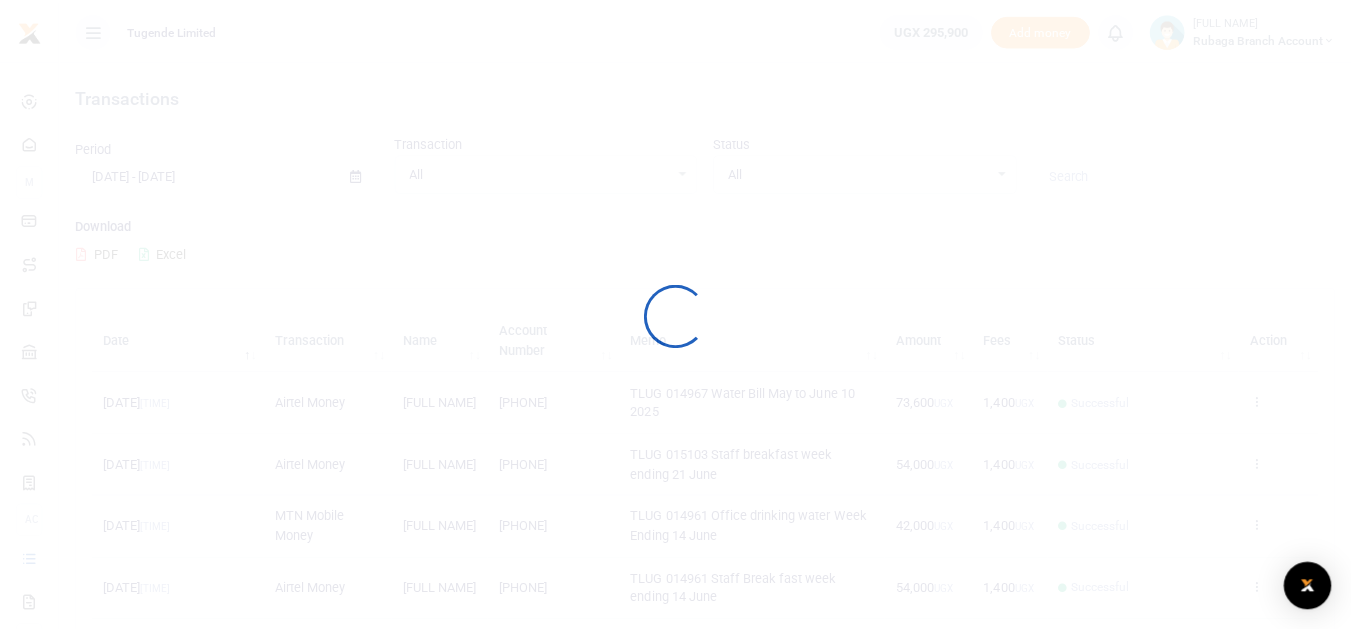 scroll, scrollTop: 0, scrollLeft: 0, axis: both 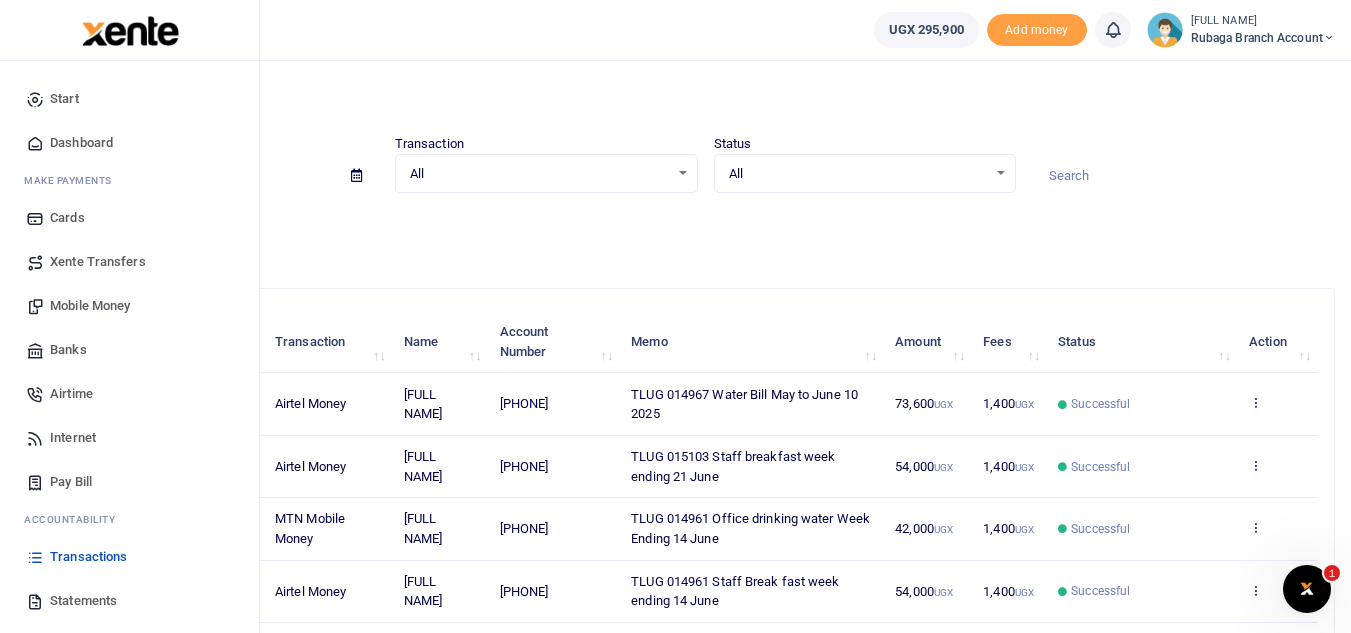 click on "Statements" at bounding box center (129, 601) 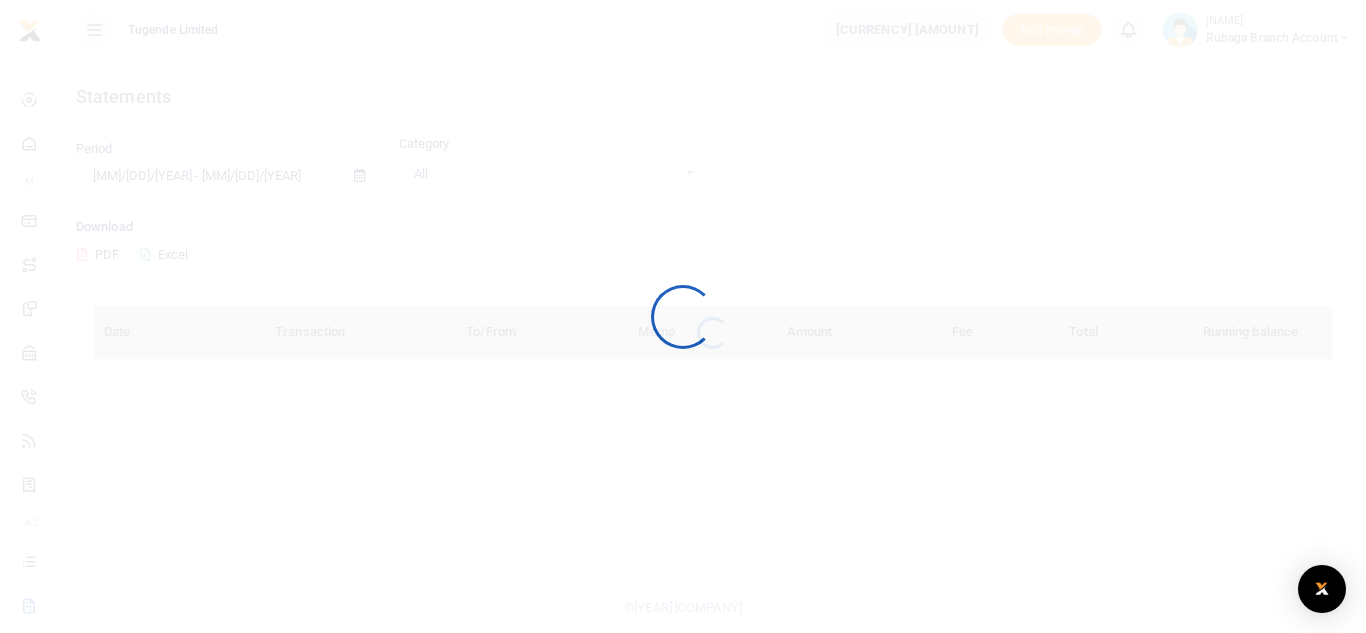 scroll, scrollTop: 0, scrollLeft: 0, axis: both 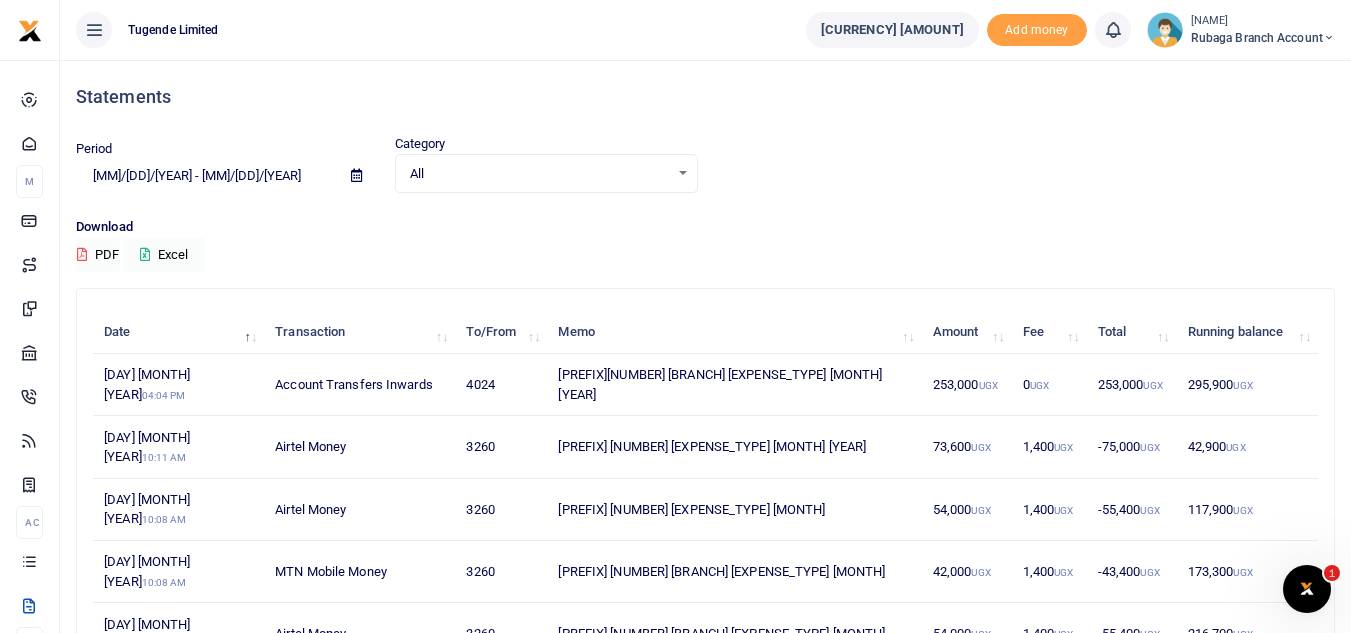 click on "Download
PDF
Excel" at bounding box center (705, 163) 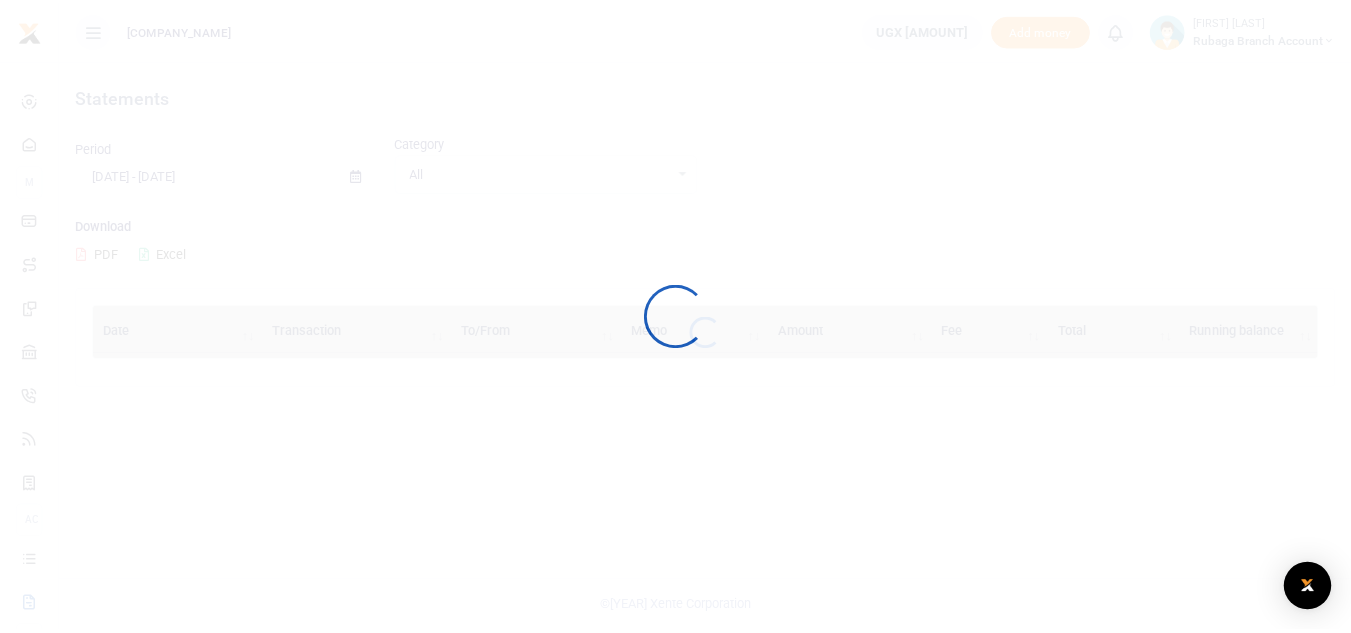 scroll, scrollTop: 0, scrollLeft: 0, axis: both 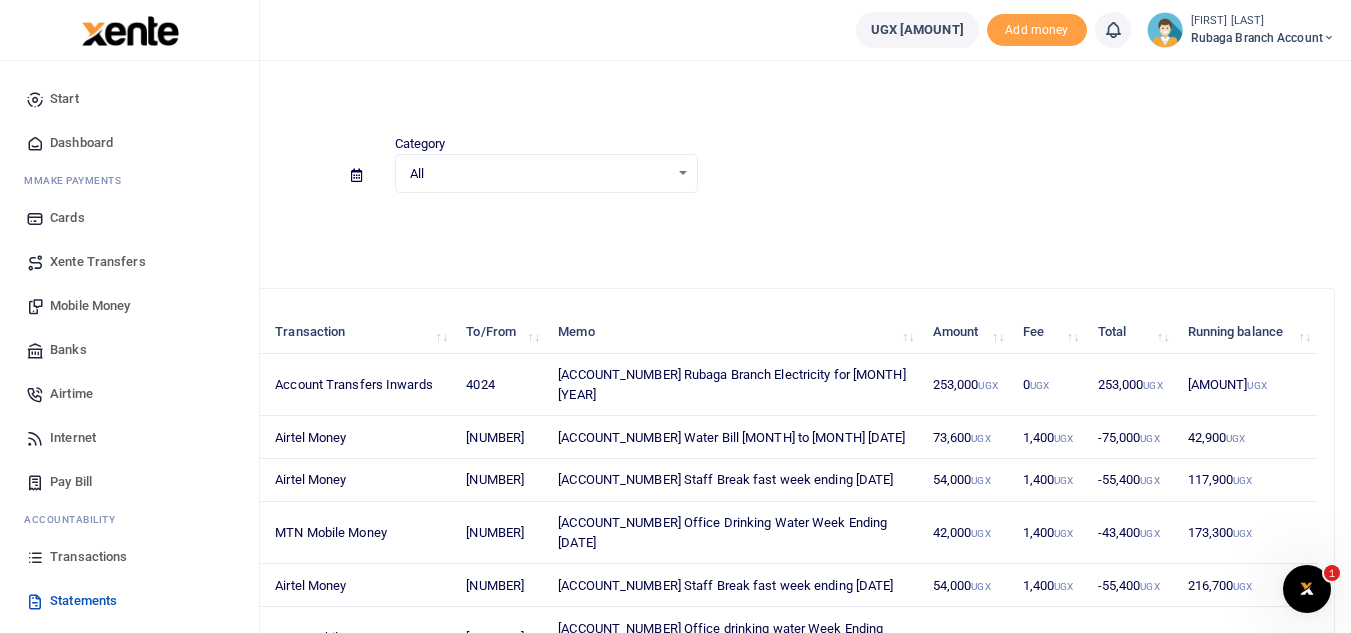 click on "Transactions" at bounding box center [88, 557] 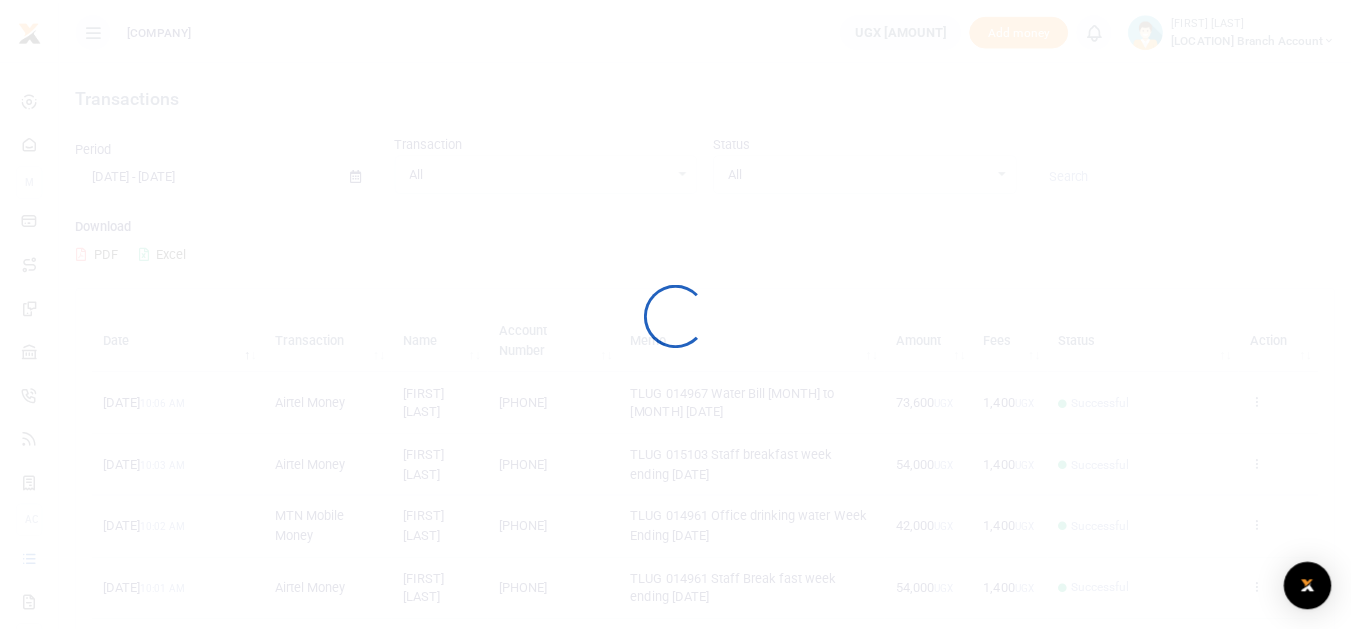 scroll, scrollTop: 0, scrollLeft: 0, axis: both 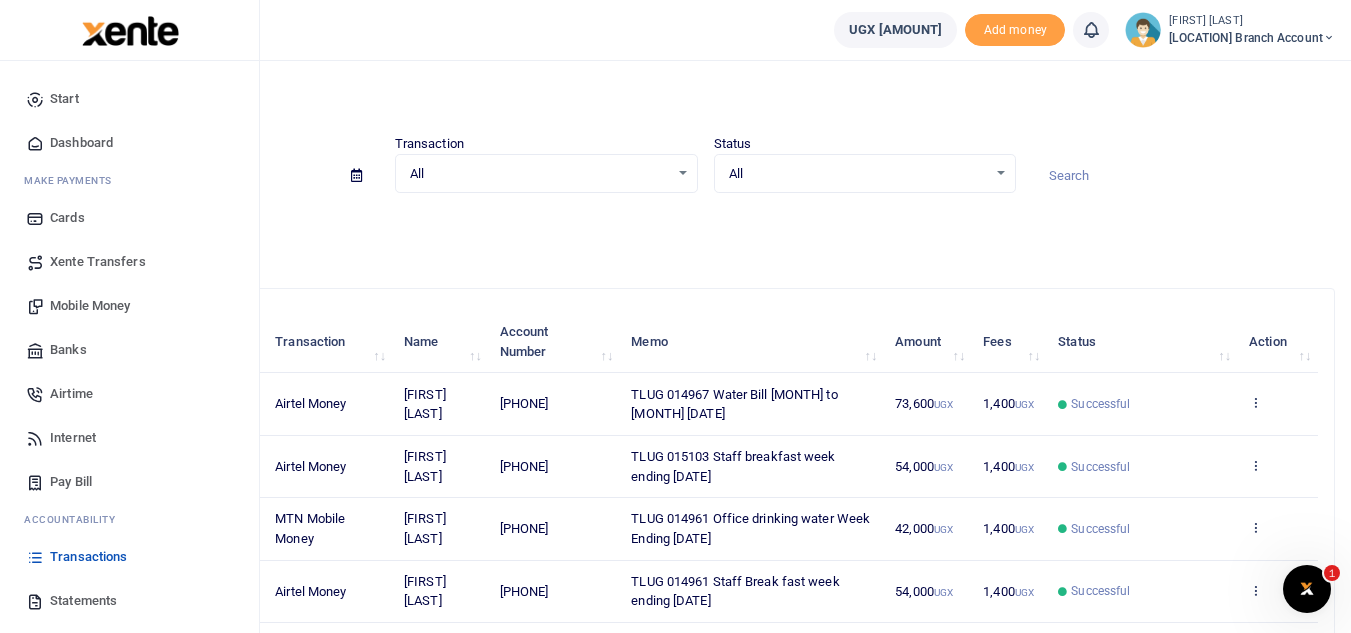 click on "Statements" at bounding box center (83, 601) 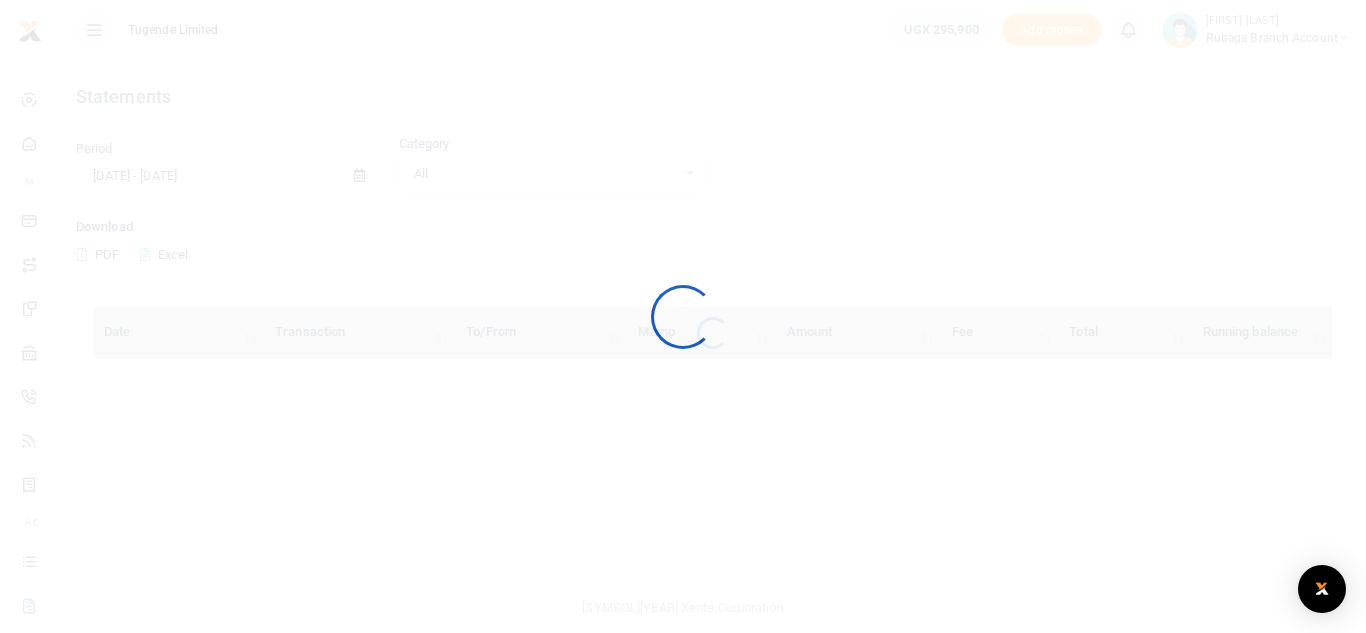 scroll, scrollTop: 0, scrollLeft: 0, axis: both 